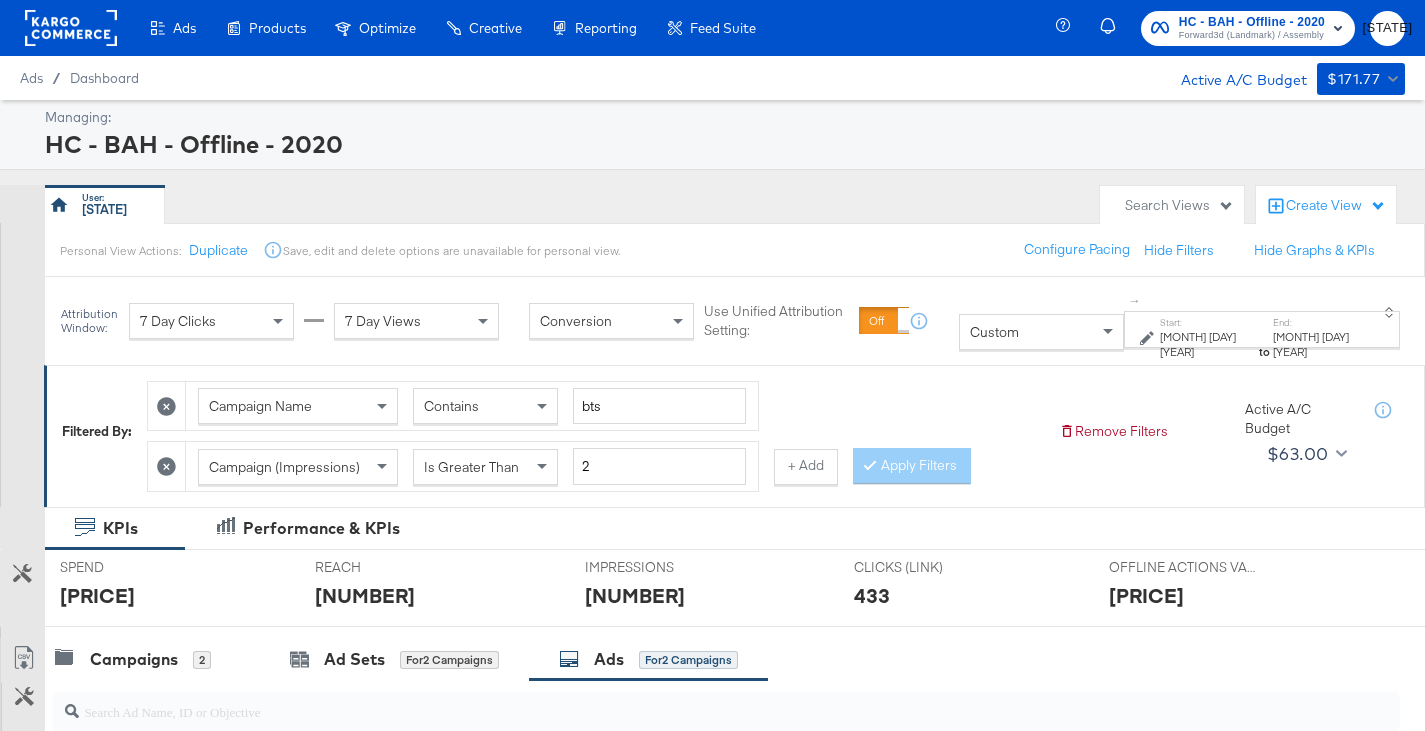 scroll, scrollTop: 0, scrollLeft: 0, axis: both 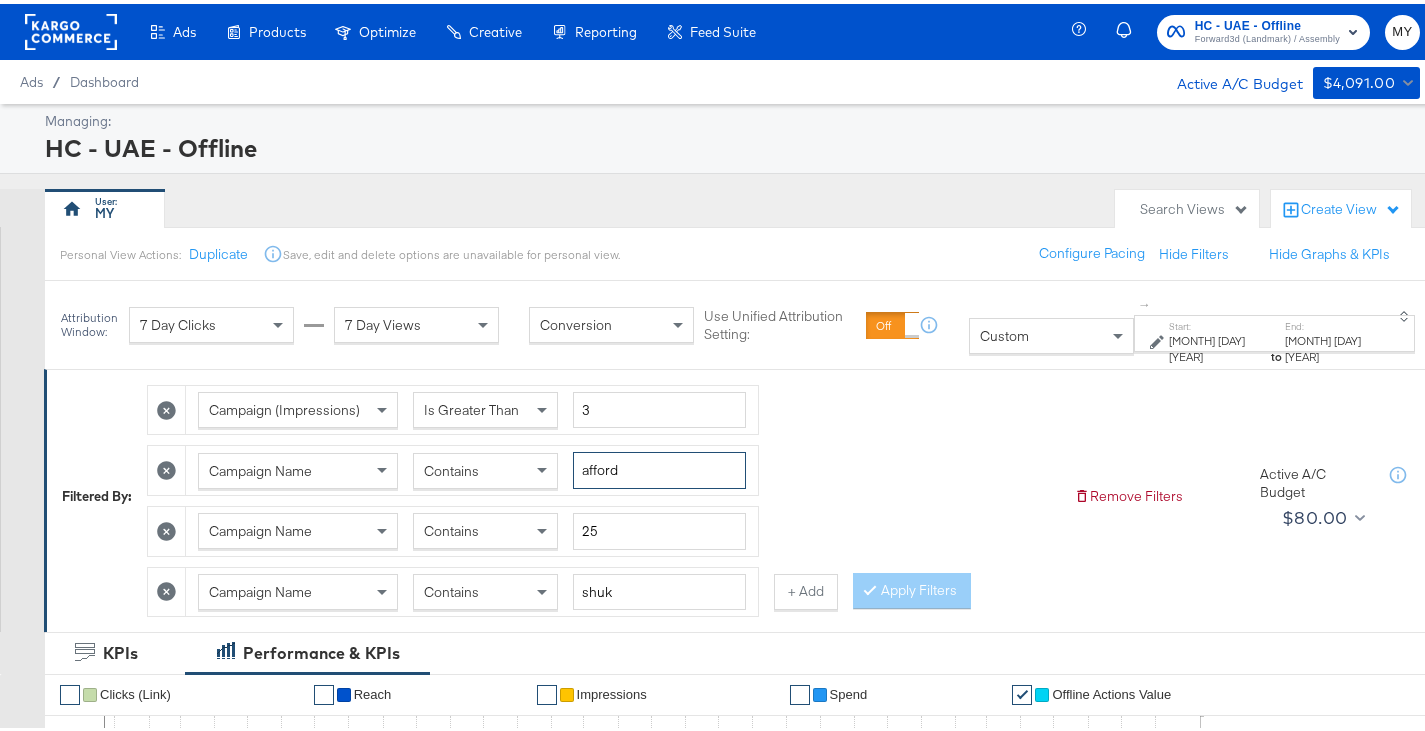 click on "afford" at bounding box center (659, 466) 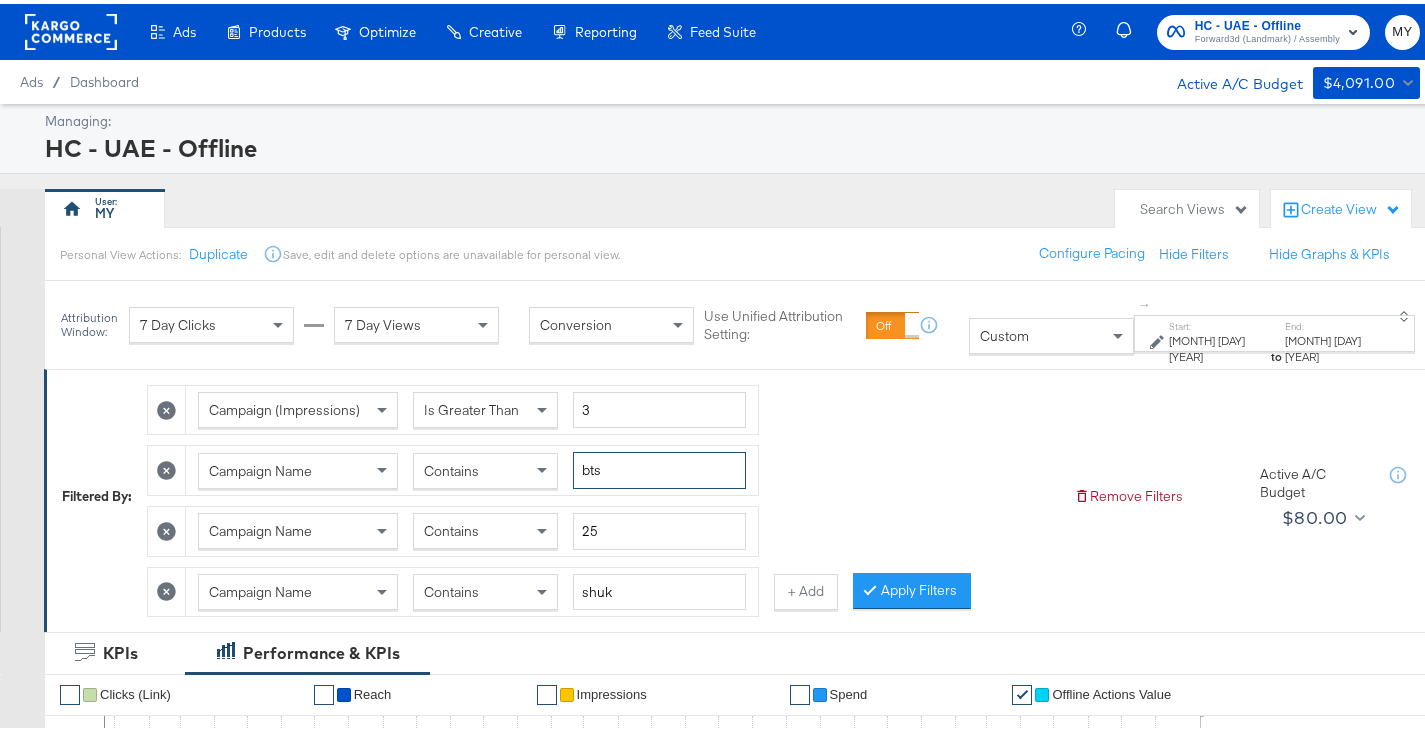 type on "bts" 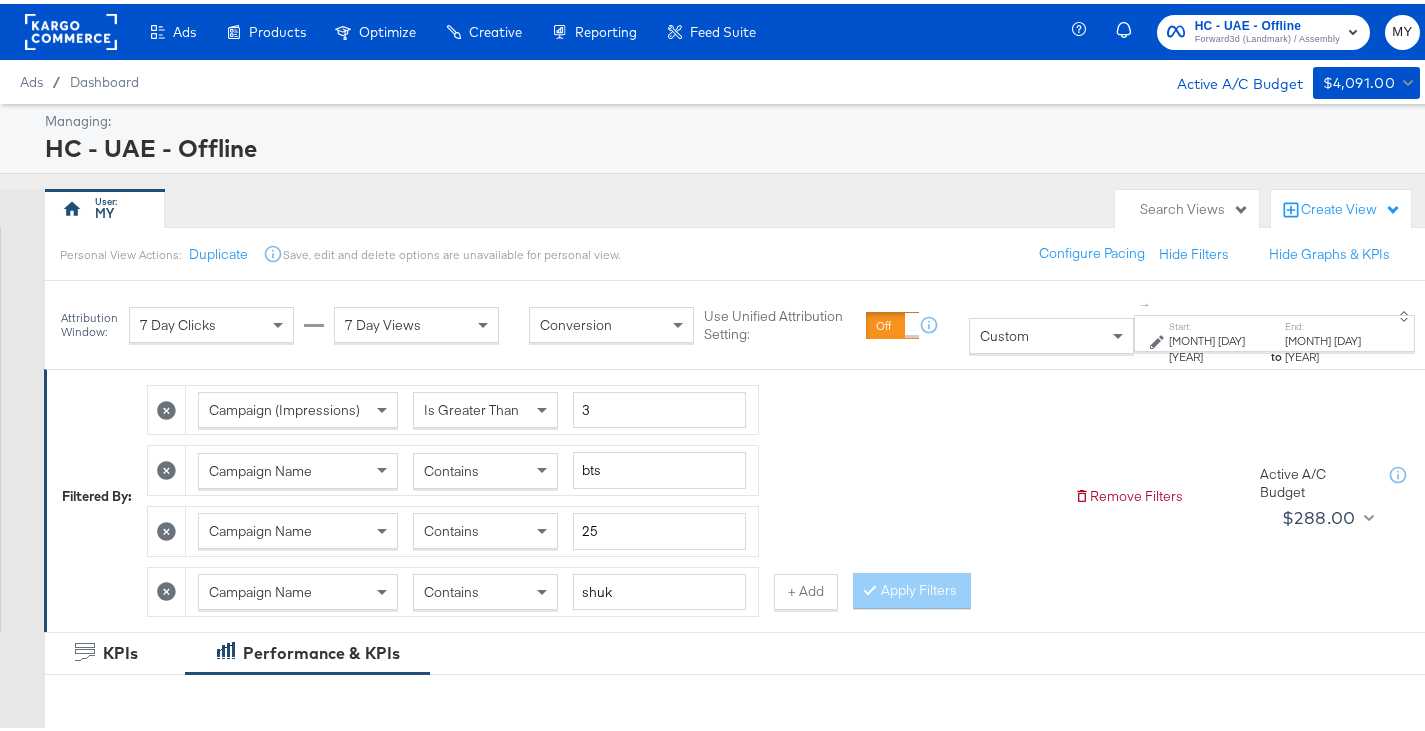click 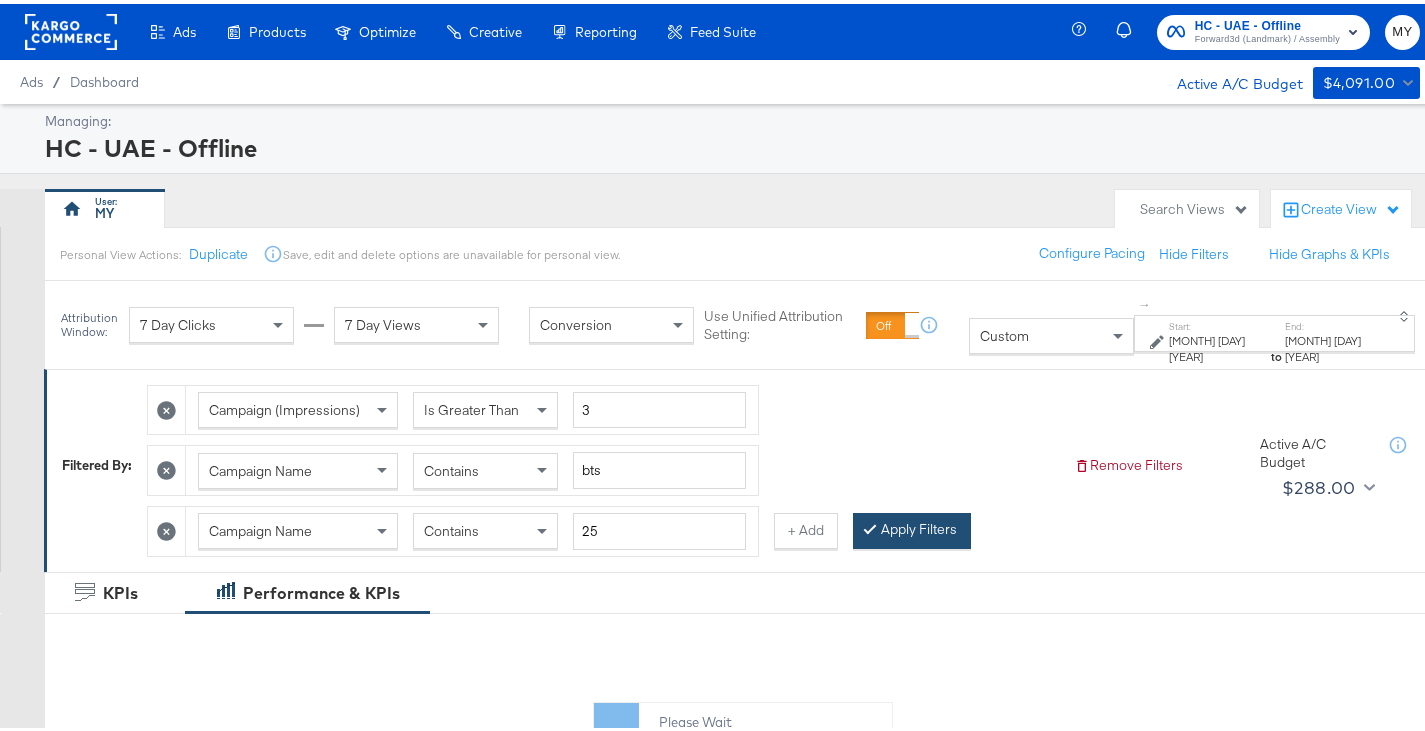 click on "Apply Filters" at bounding box center (912, 527) 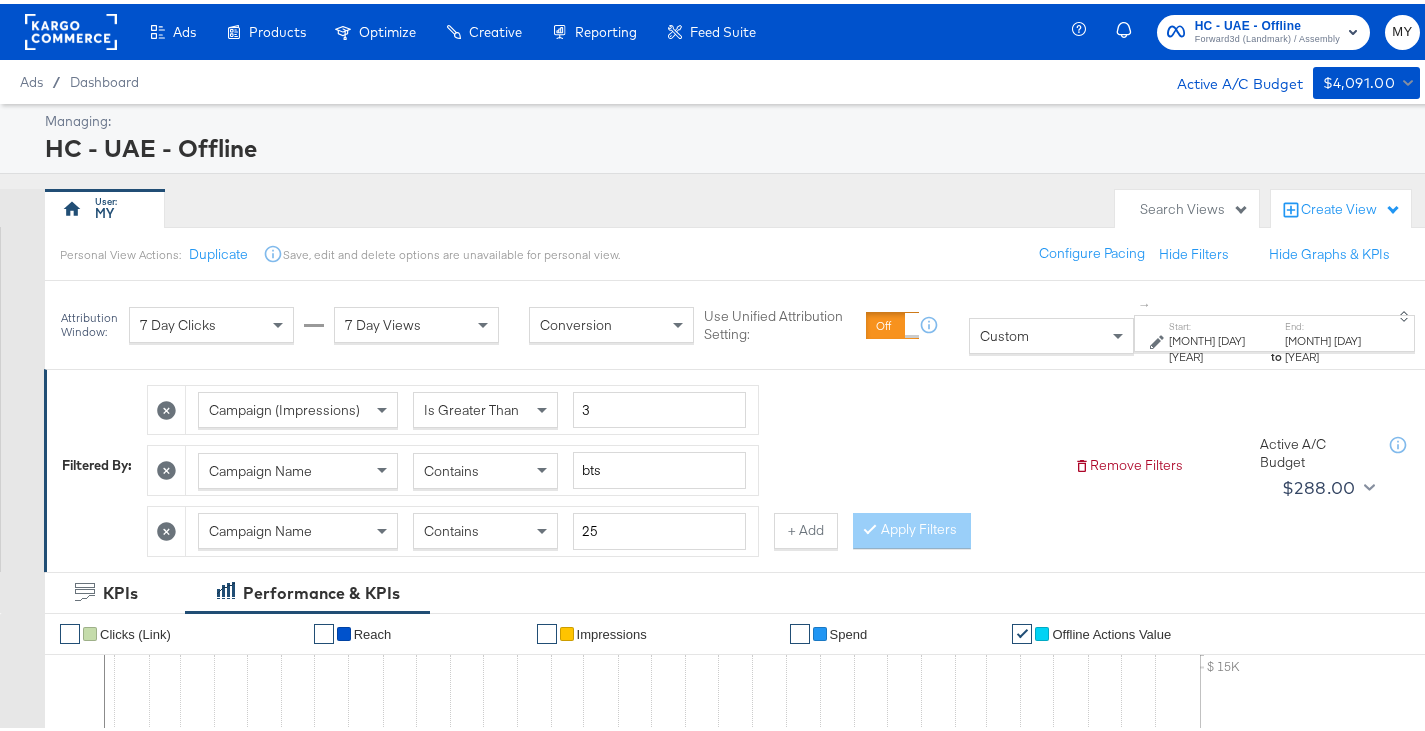 click on "[MONTH] [DAY] [YEAR]" at bounding box center (1218, 344) 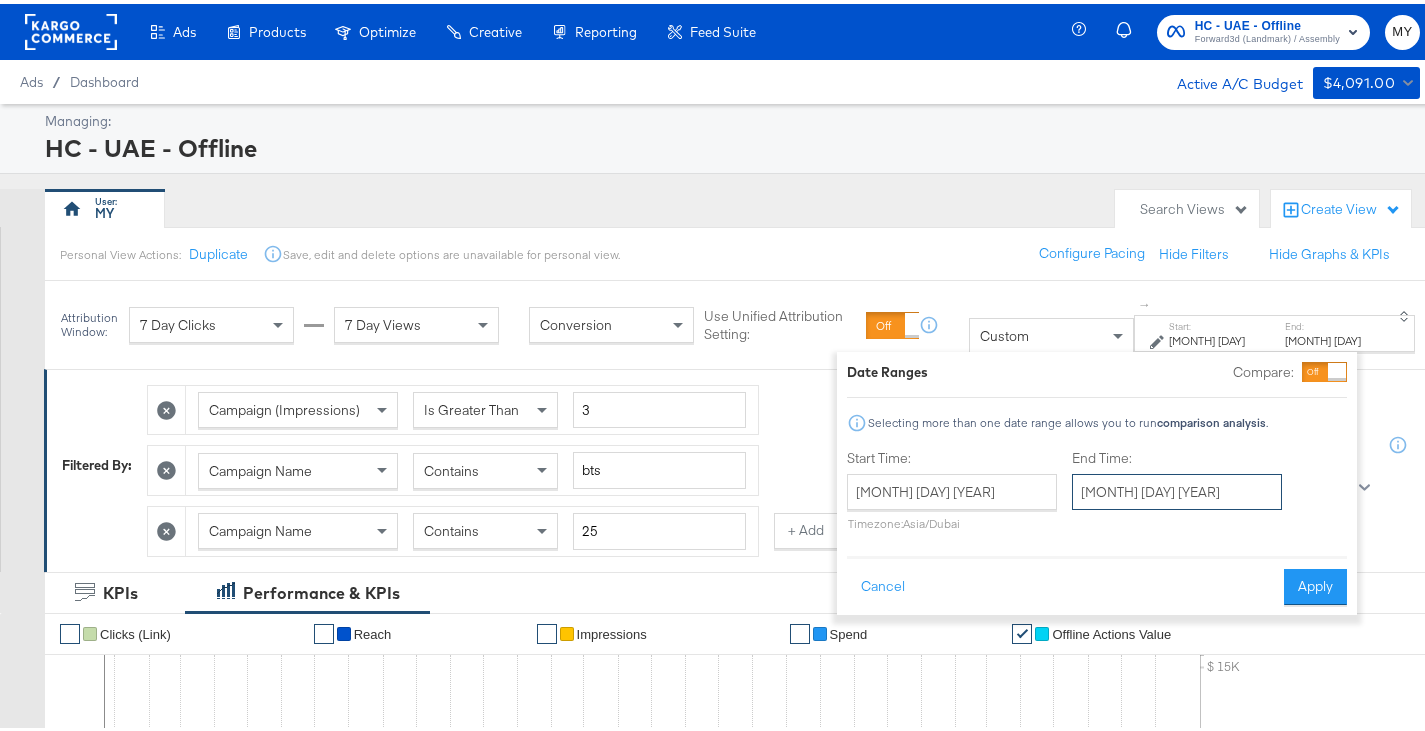 click on "[MONTH] [DAY] [YEAR]" at bounding box center (1177, 488) 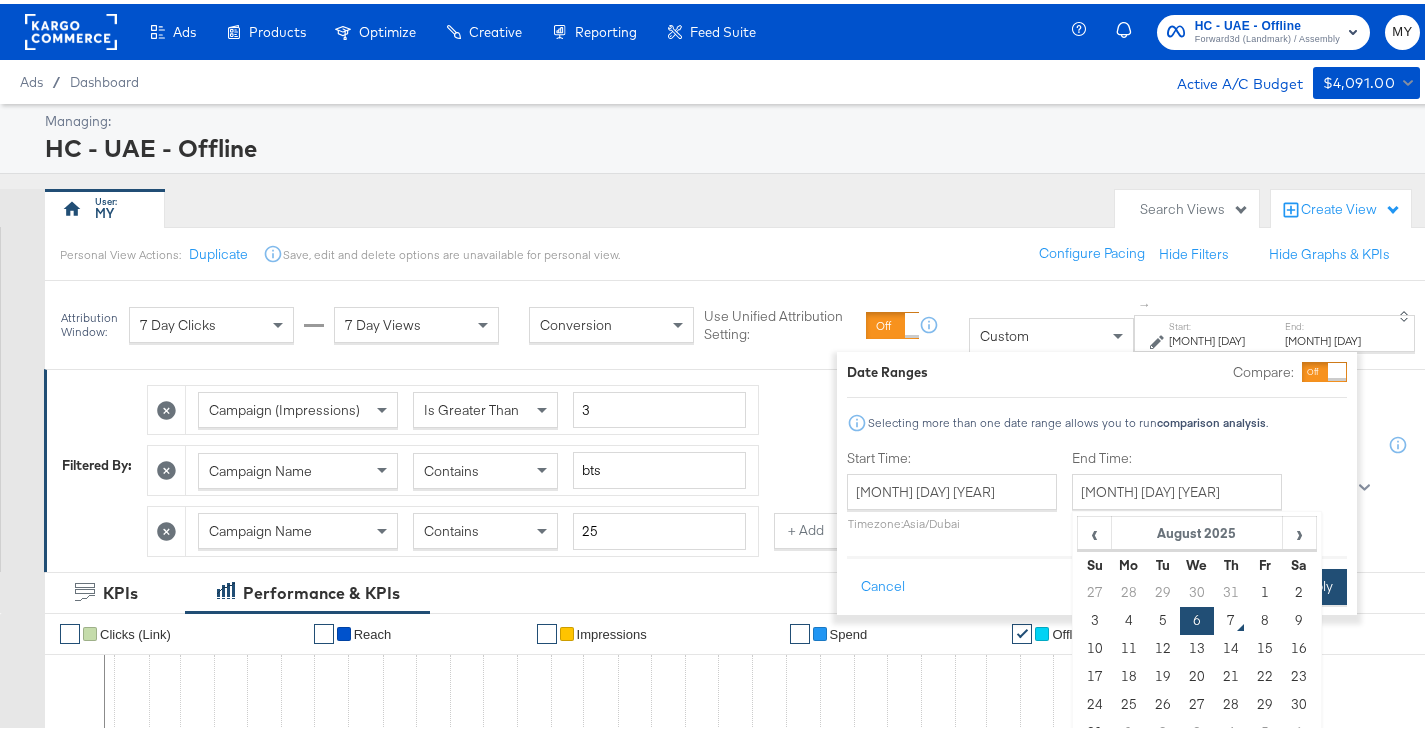 click on "Apply" at bounding box center (1315, 583) 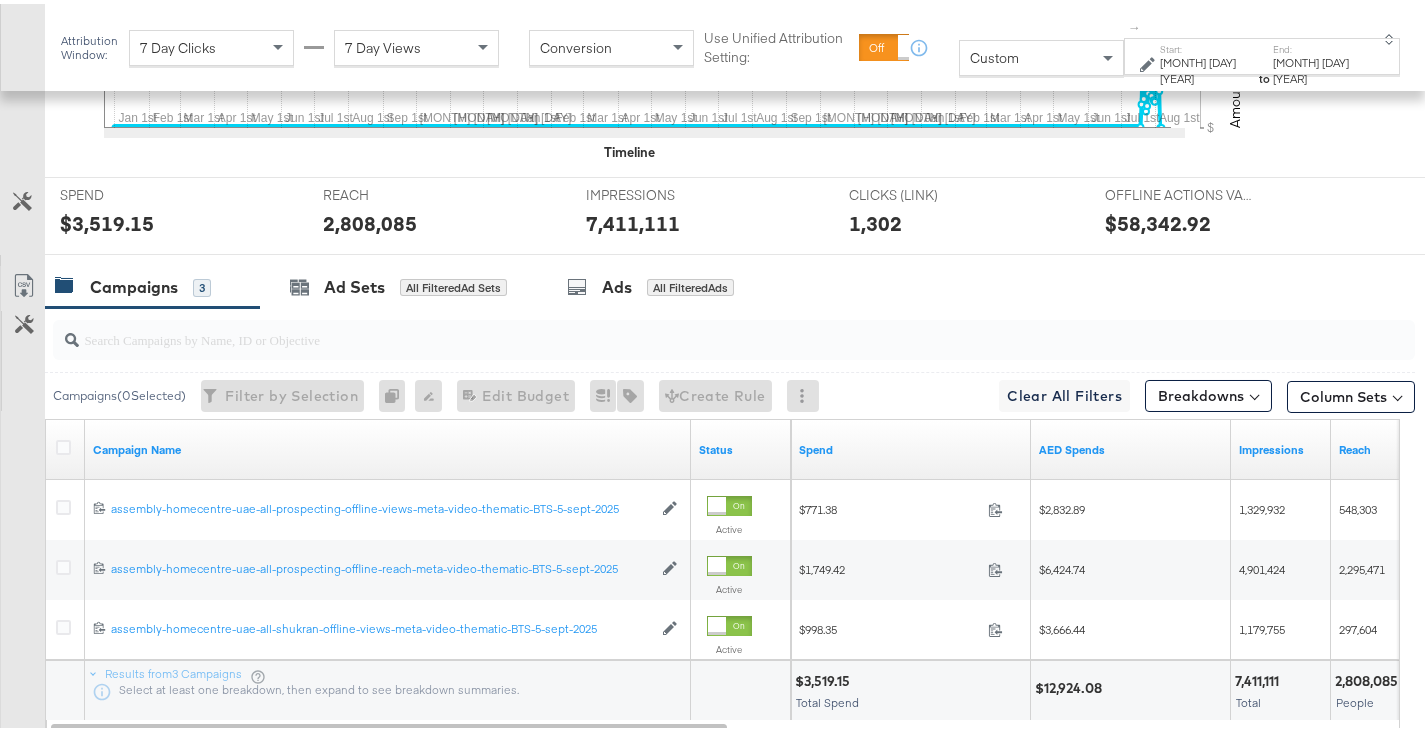 scroll, scrollTop: 829, scrollLeft: 0, axis: vertical 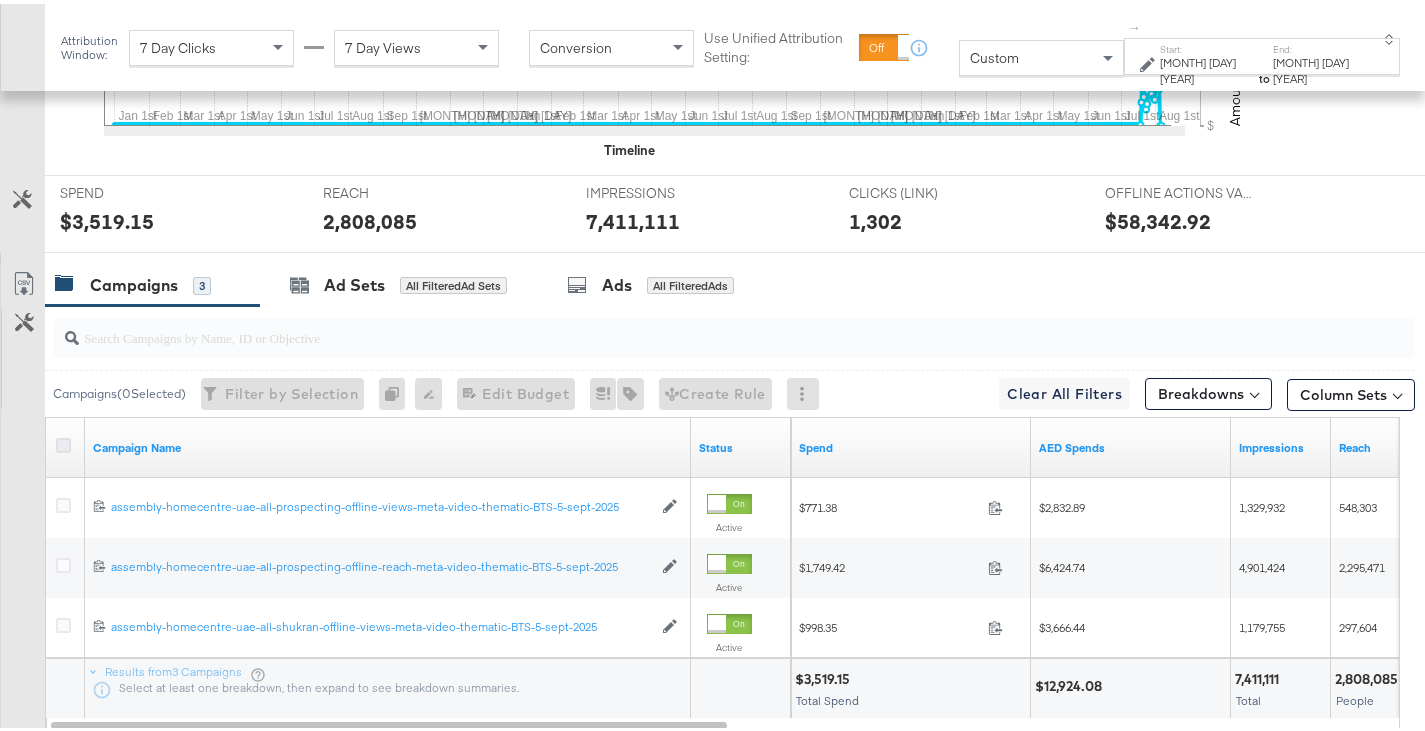 click at bounding box center (63, 441) 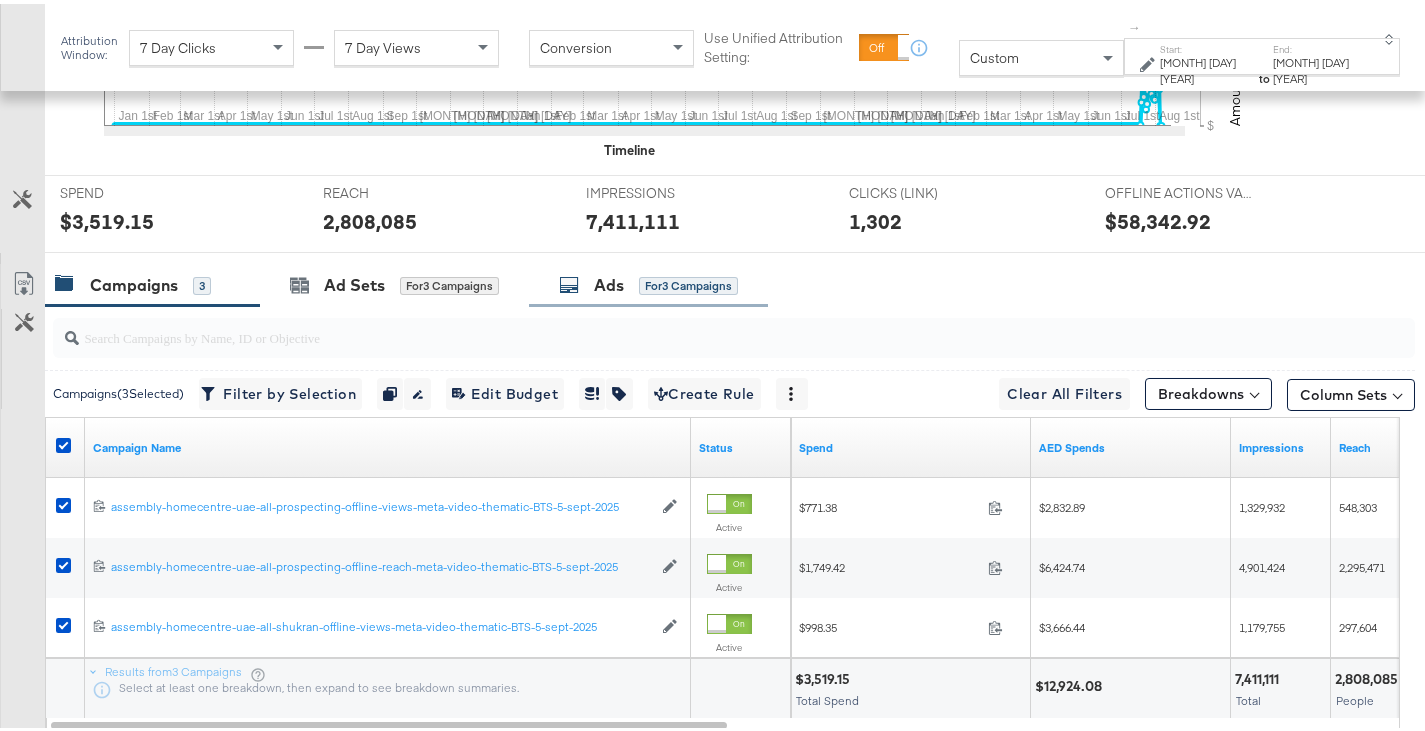 click on "Ads for  3   Campaigns" at bounding box center [648, 281] 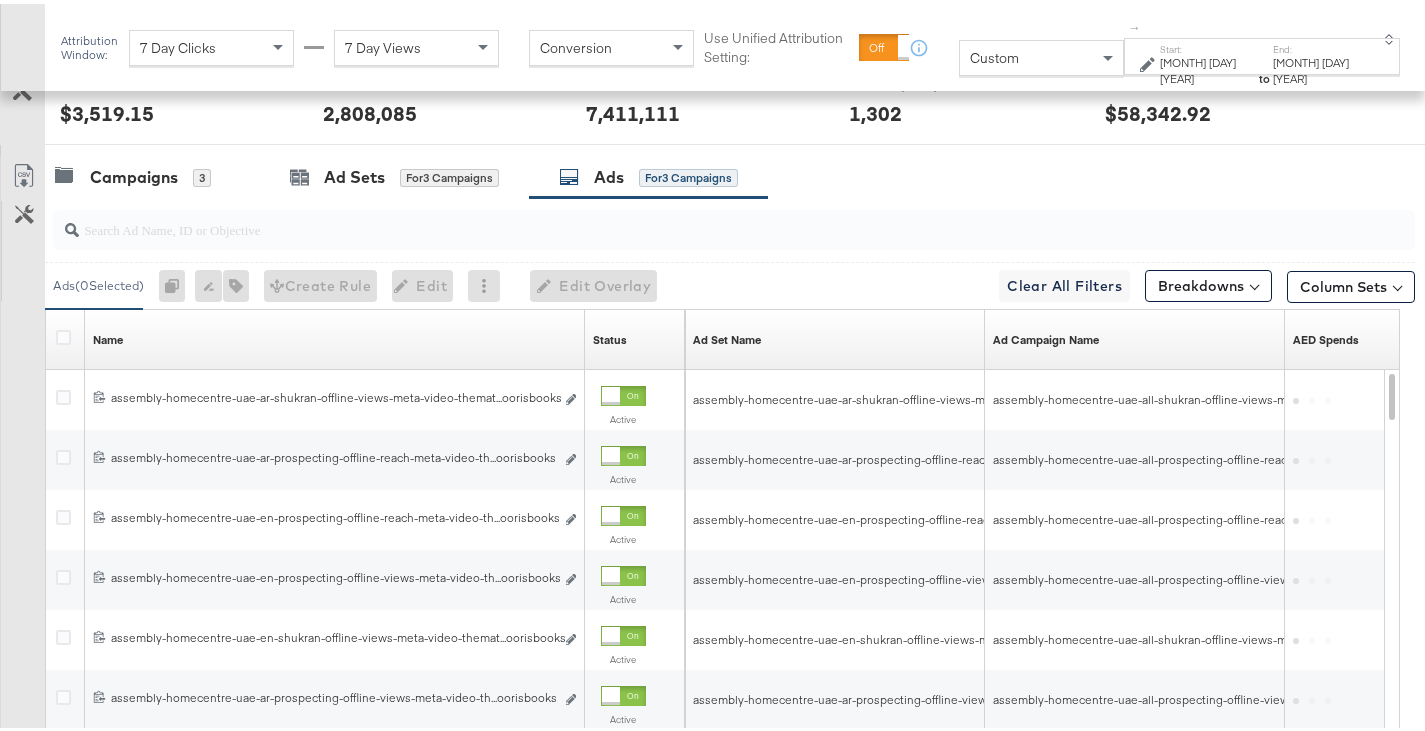 scroll, scrollTop: 938, scrollLeft: 0, axis: vertical 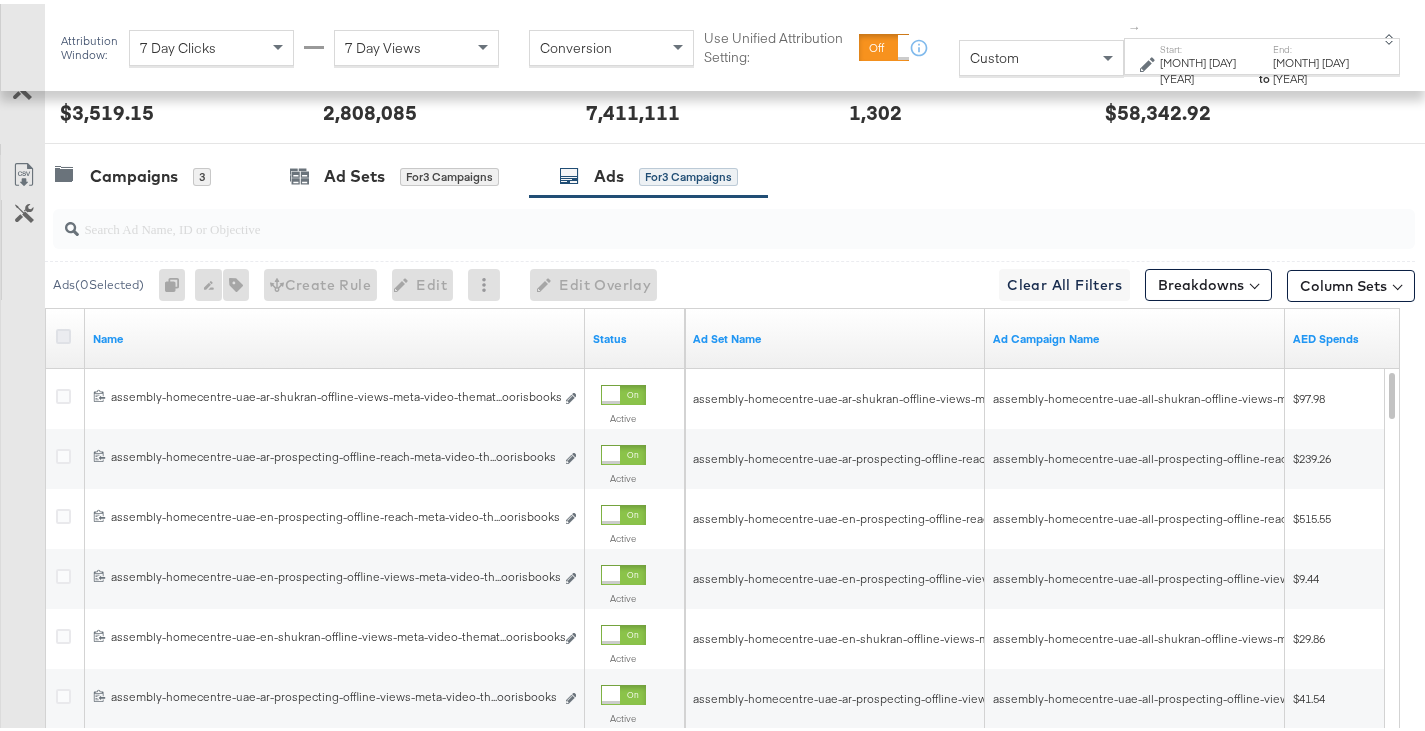 click at bounding box center (63, 332) 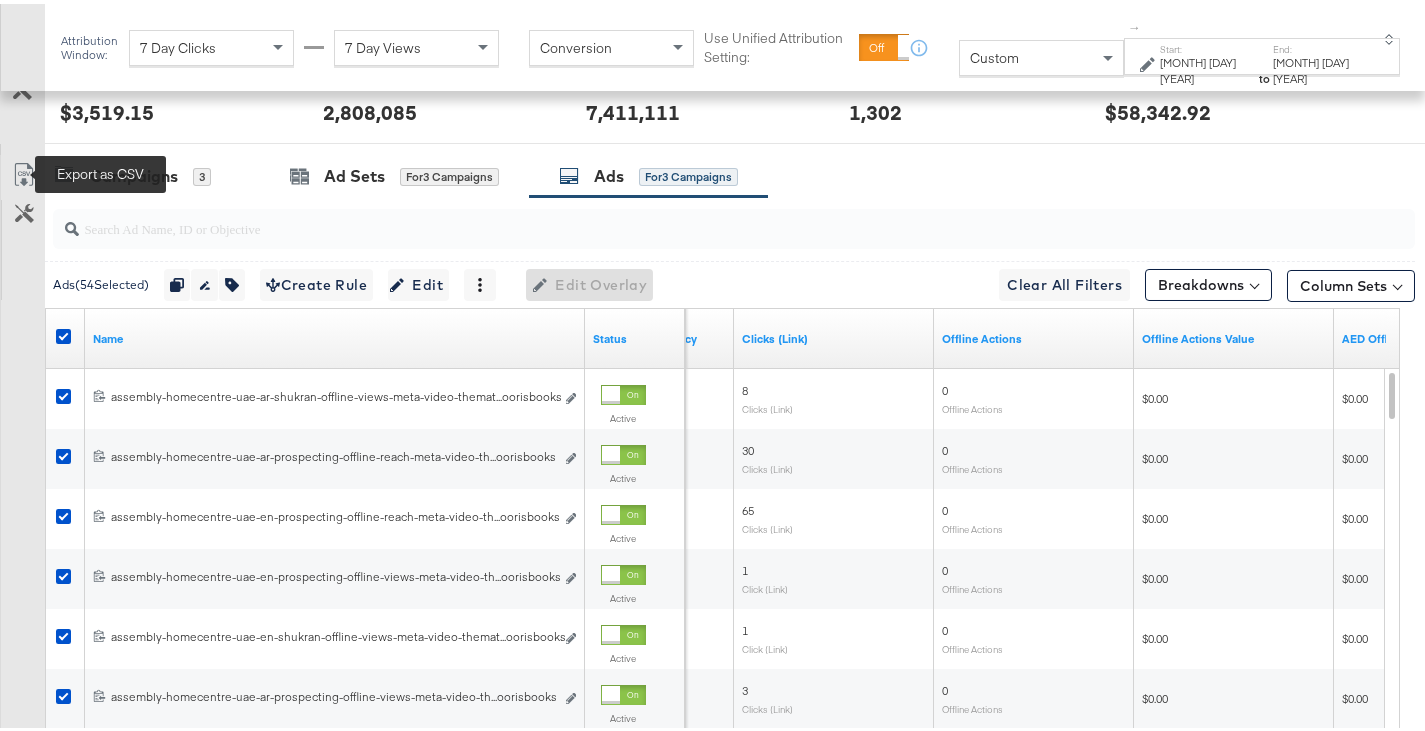 click 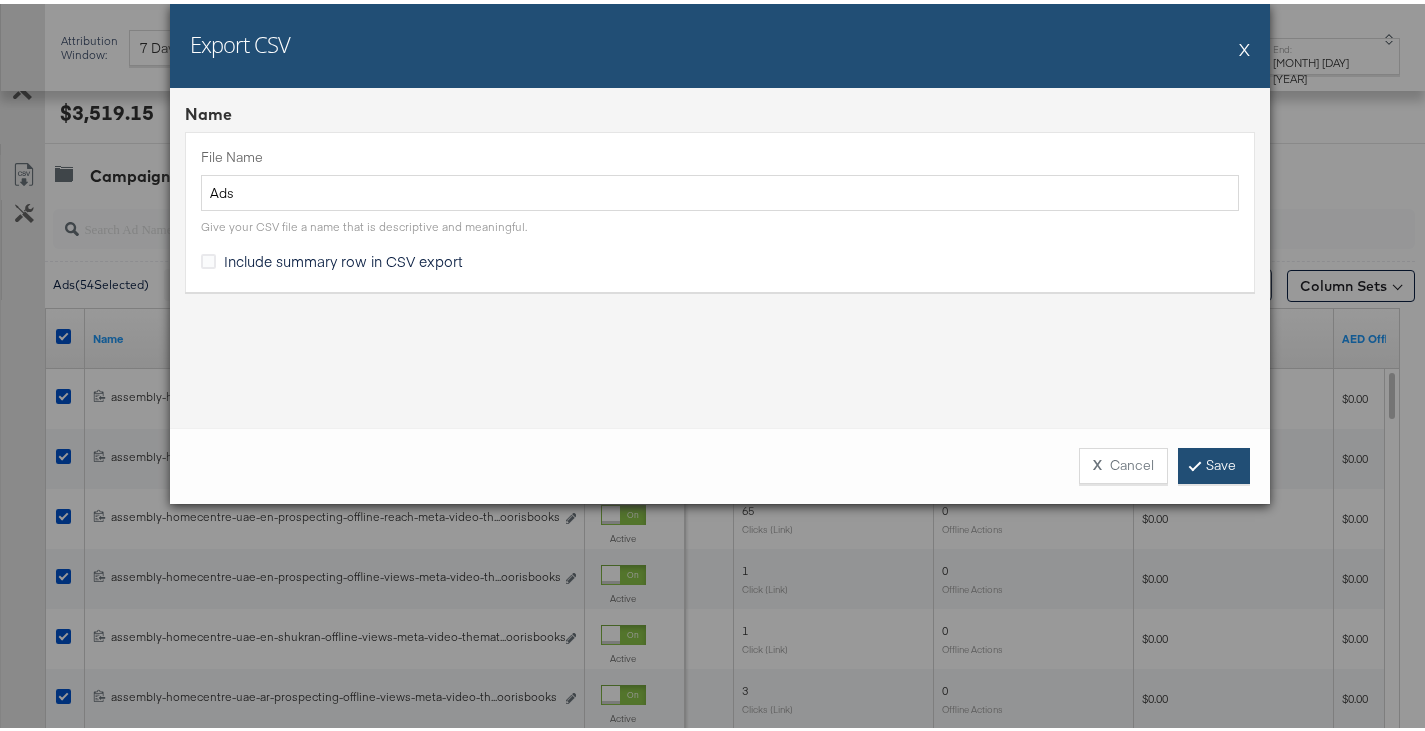 click on "Save" at bounding box center (1214, 462) 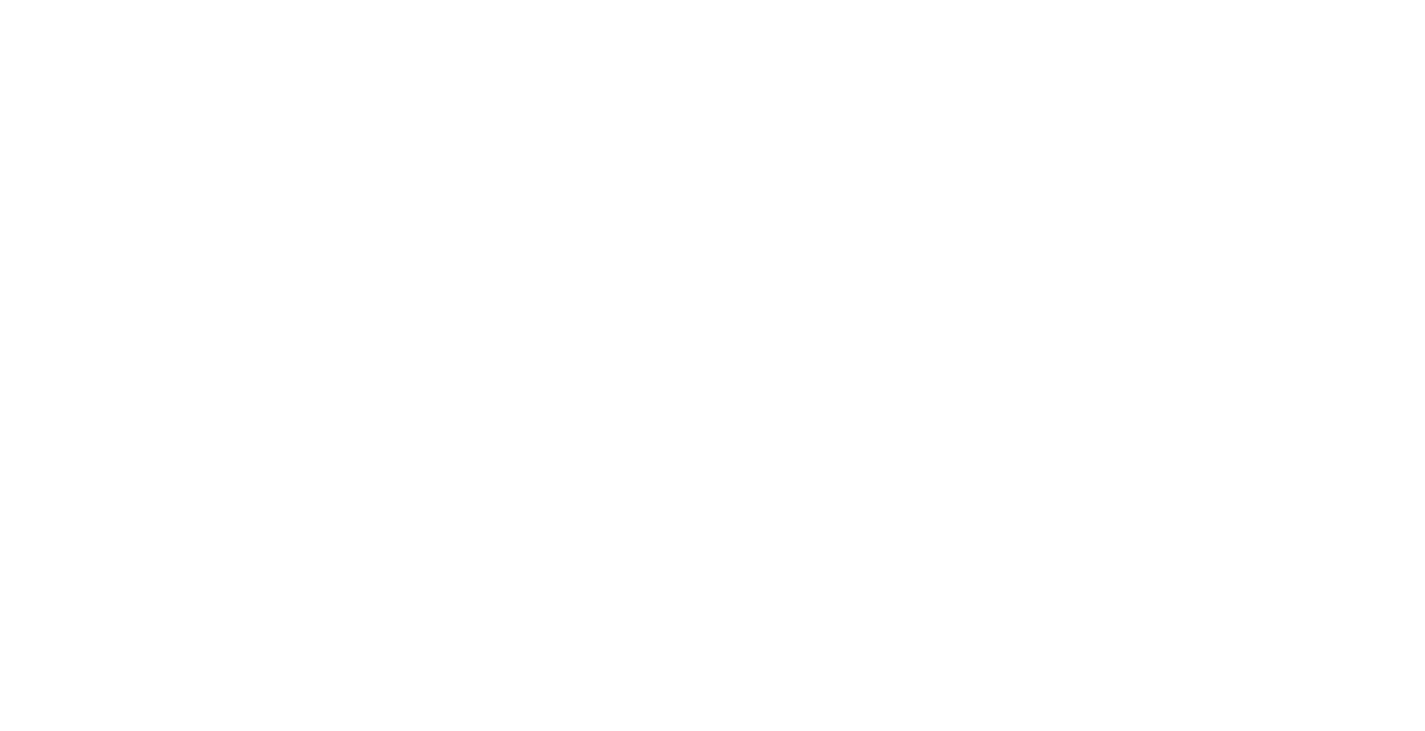 scroll, scrollTop: 0, scrollLeft: 0, axis: both 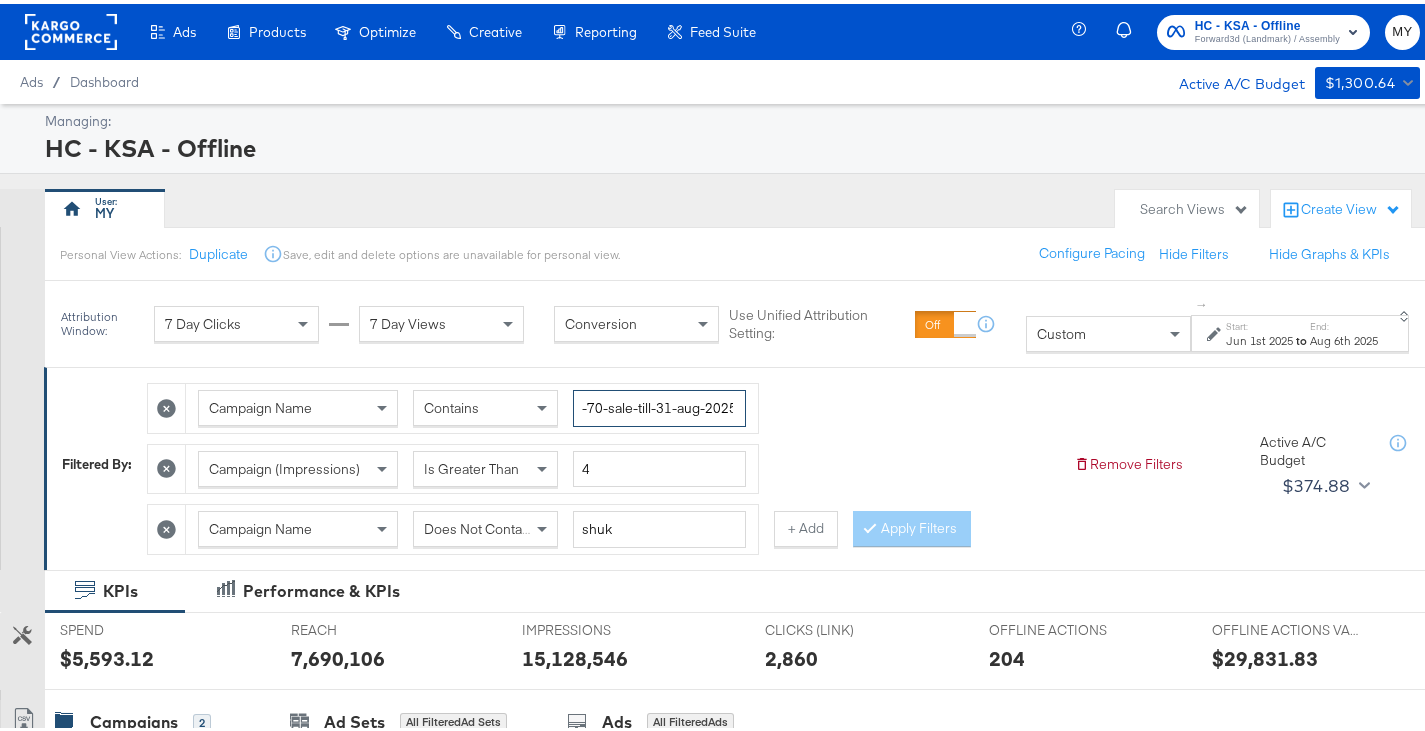 click on "-70-sale-till-31-aug-2025" at bounding box center (659, 404) 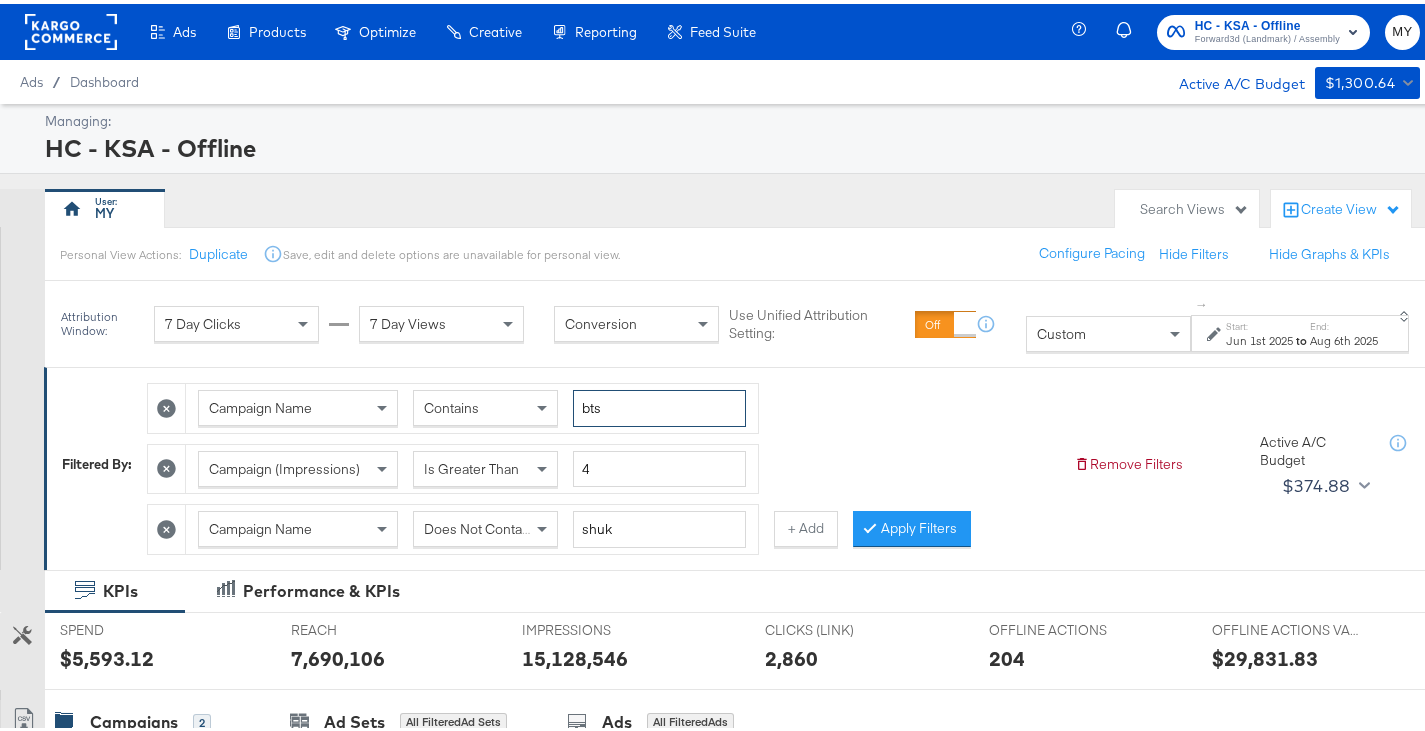 type on "bts" 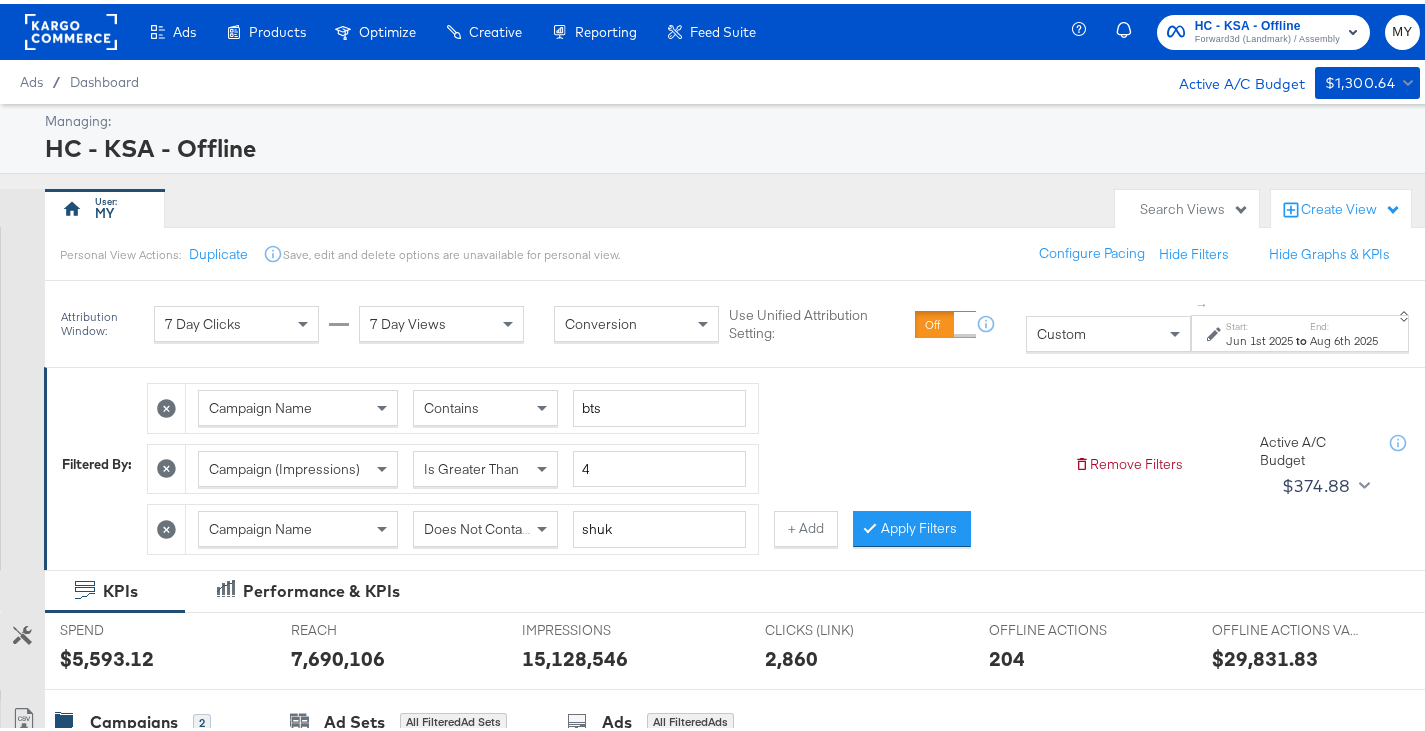 click 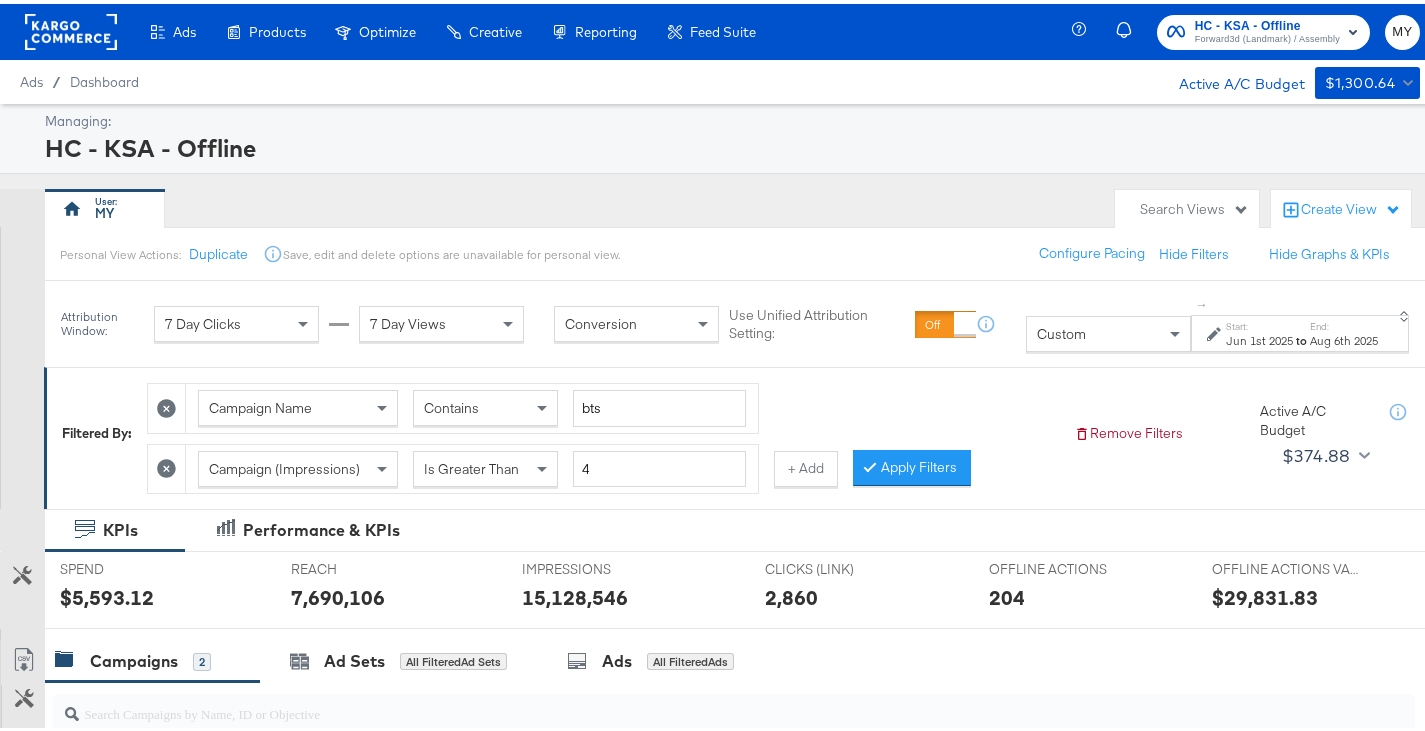 click on "Campaign Name Contains bts Campaign (Impressions) Is Greater Than 4 + Add   Apply Filters" at bounding box center (602, 429) 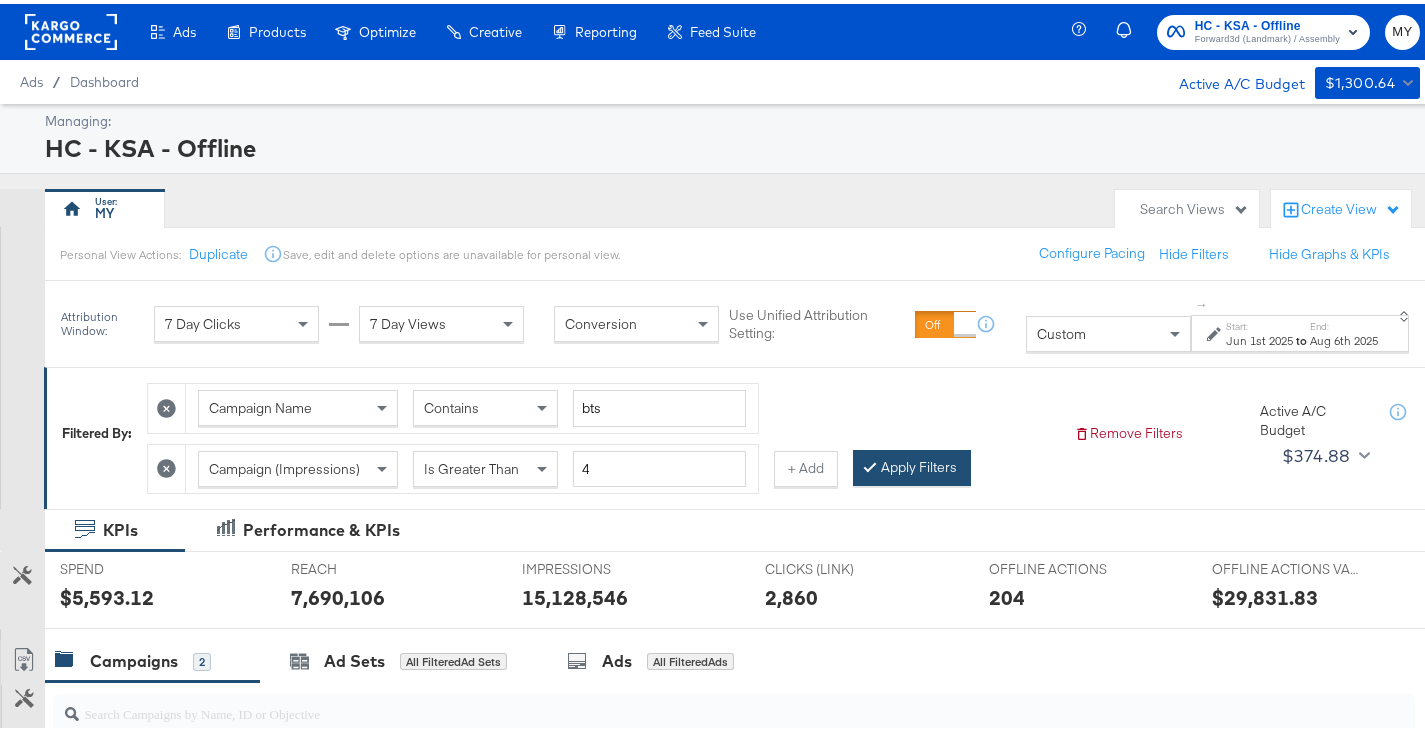 click on "Apply Filters" at bounding box center [912, 464] 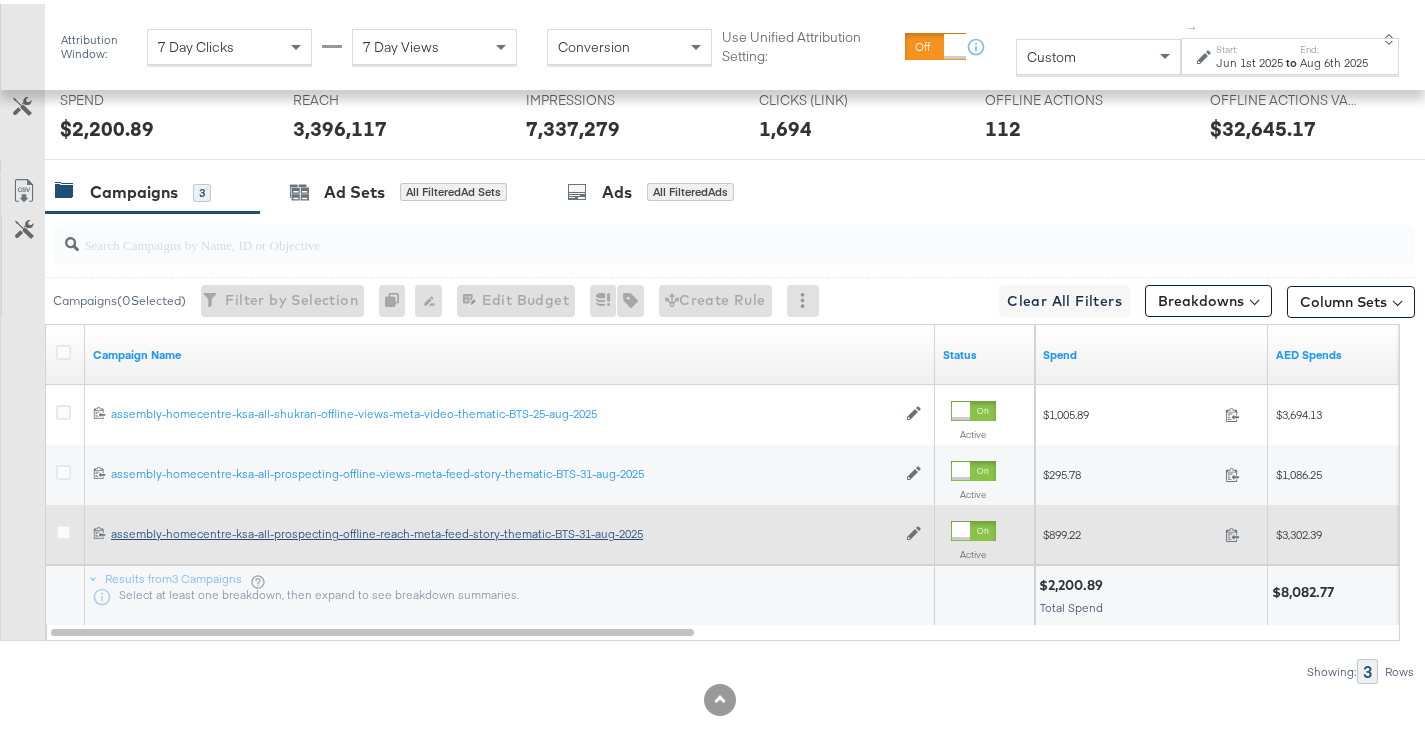 scroll, scrollTop: 476, scrollLeft: 0, axis: vertical 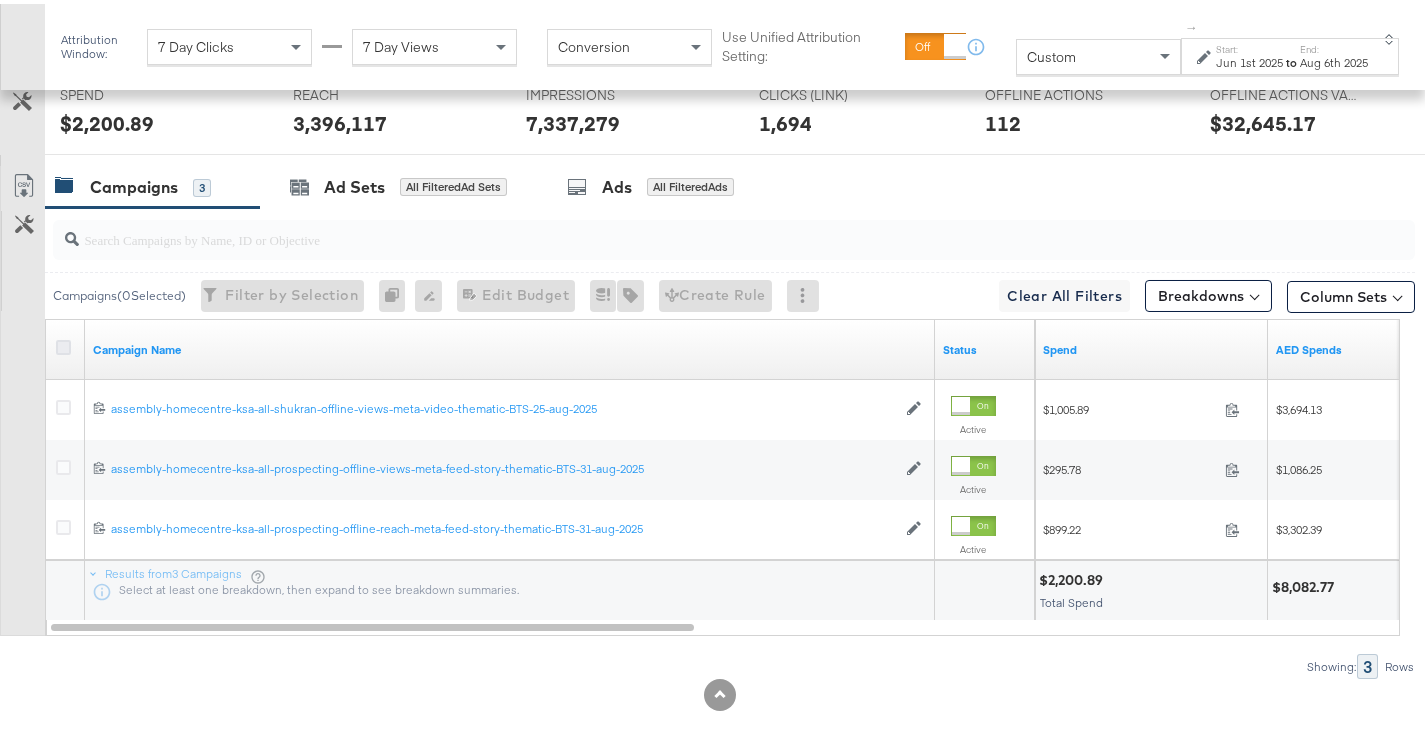 click at bounding box center [63, 343] 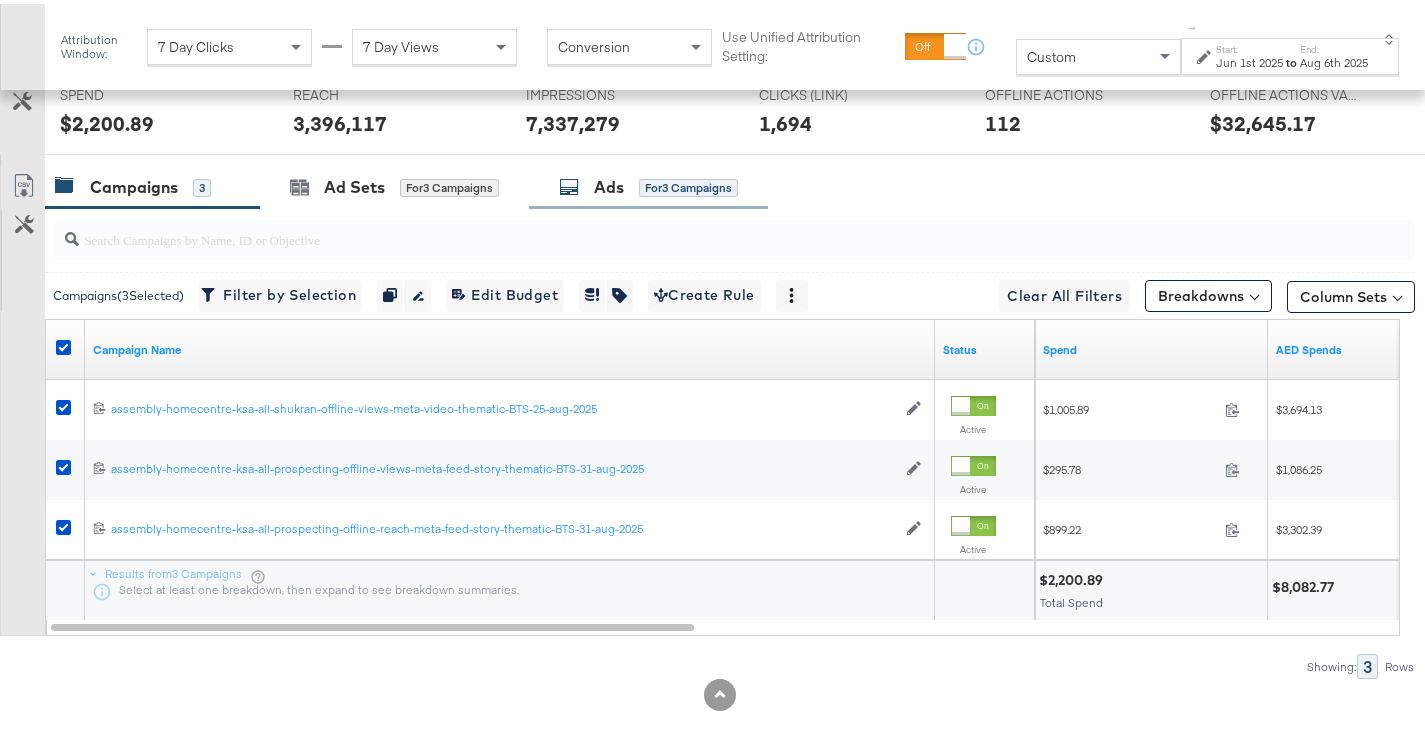 click on "Ads for  3   Campaigns" at bounding box center [648, 183] 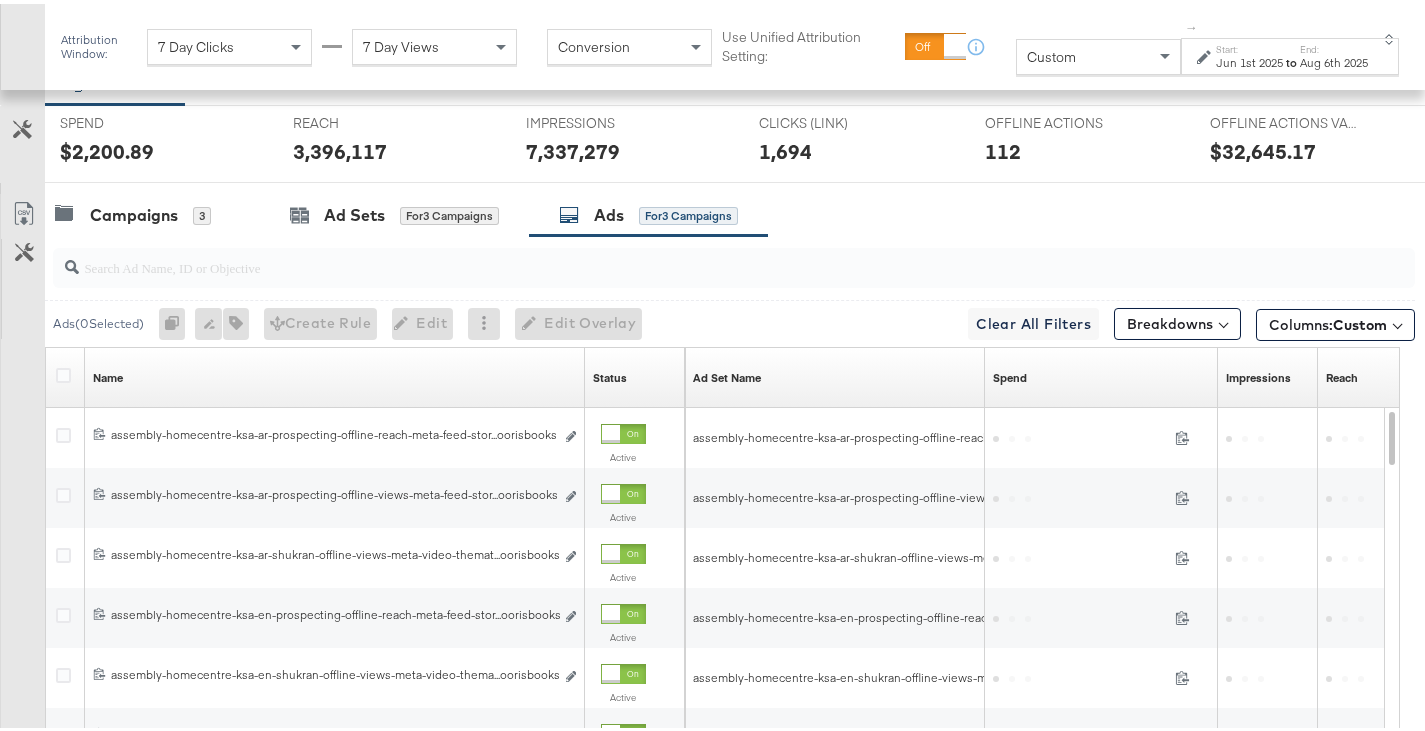 scroll, scrollTop: 476, scrollLeft: 0, axis: vertical 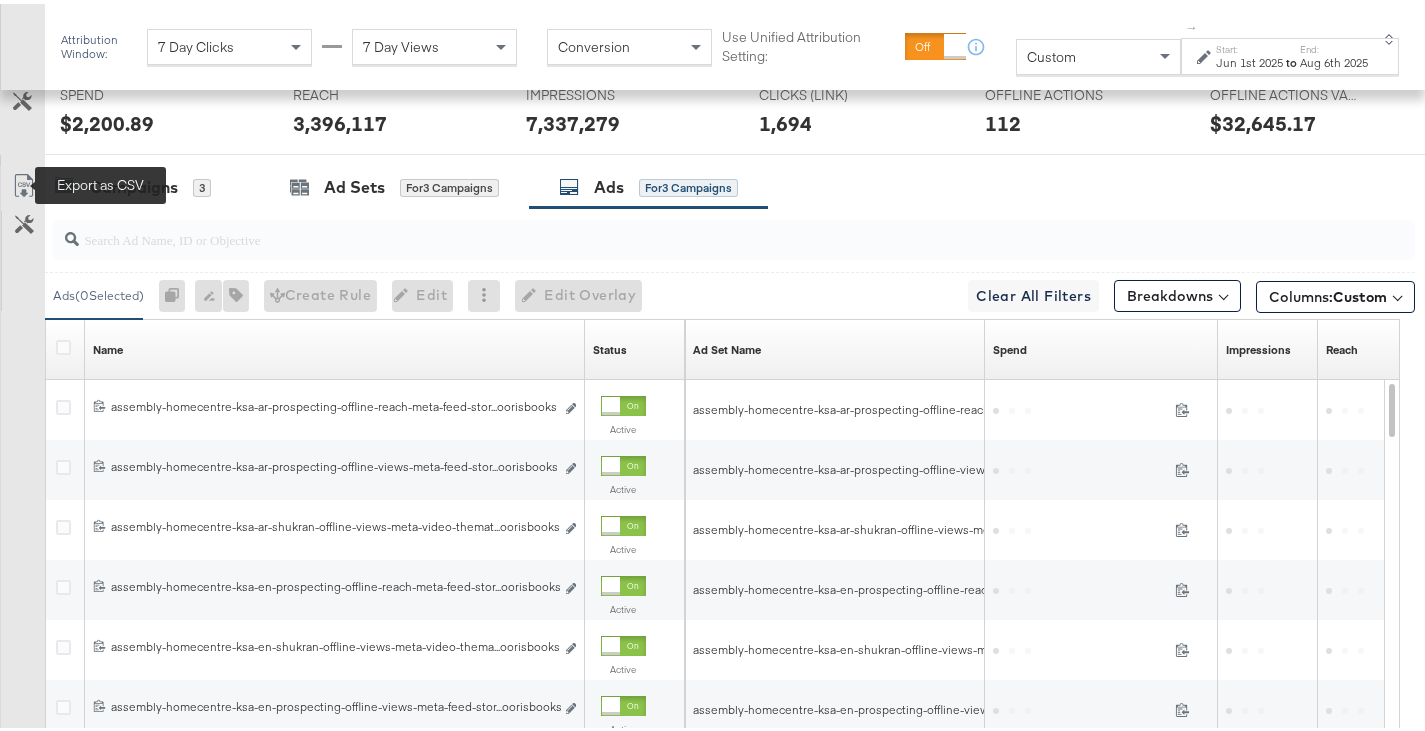 click 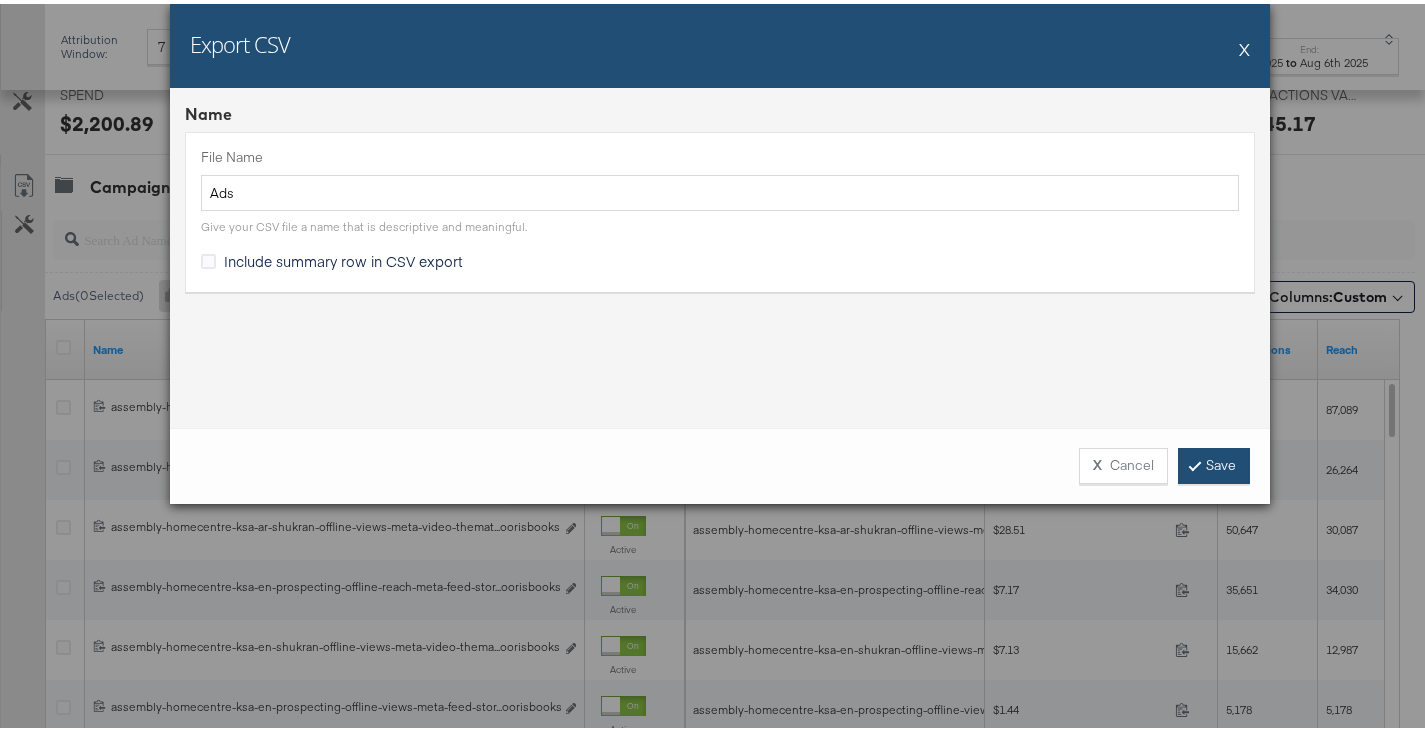 click on "Save" at bounding box center [1214, 462] 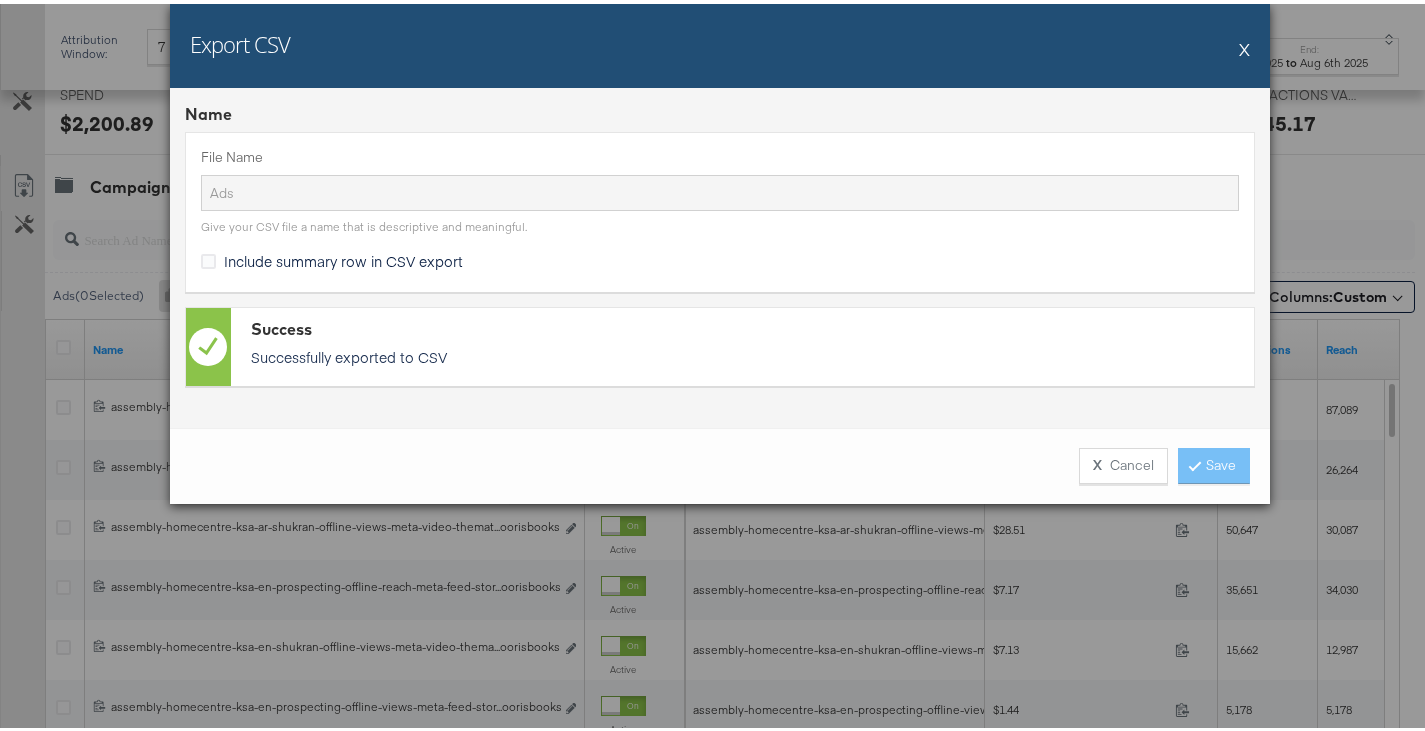 click on "Export CSV X" at bounding box center (720, 42) 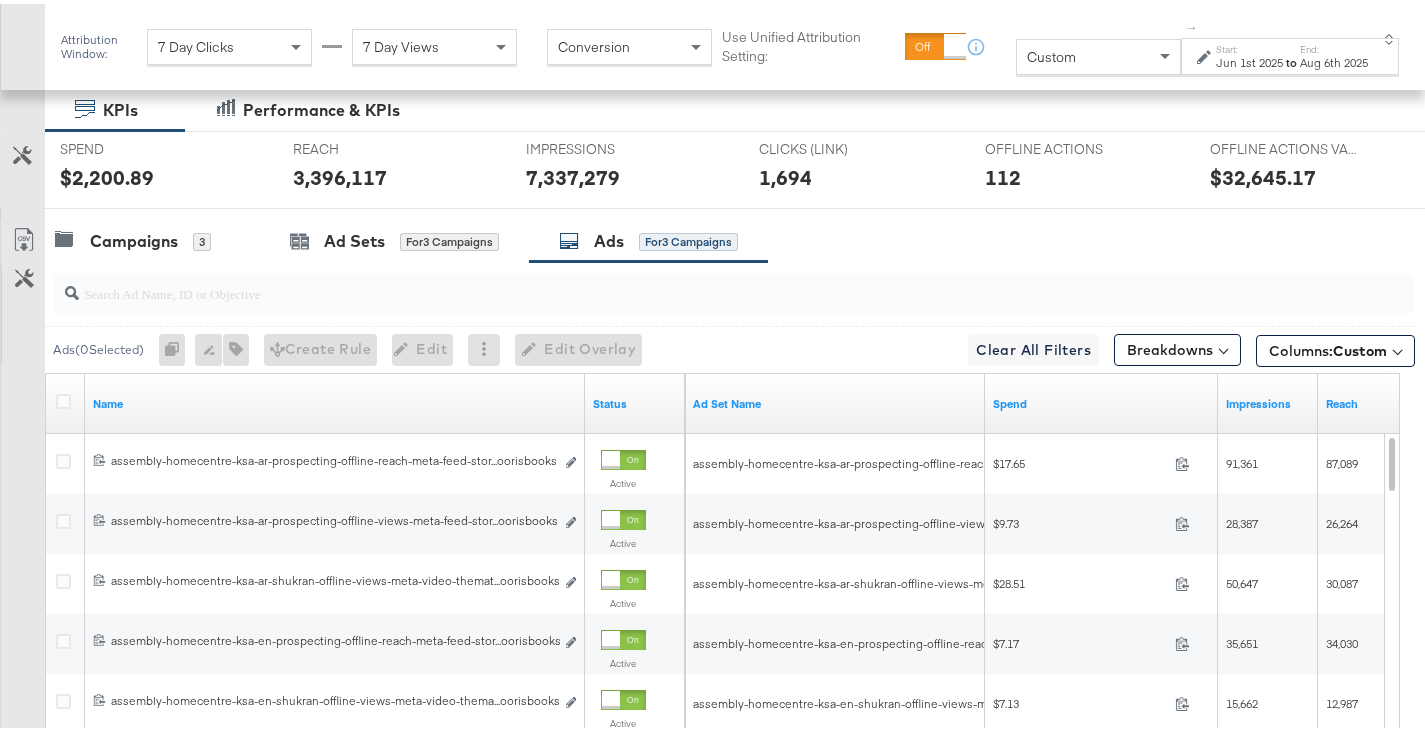 scroll, scrollTop: 421, scrollLeft: 0, axis: vertical 